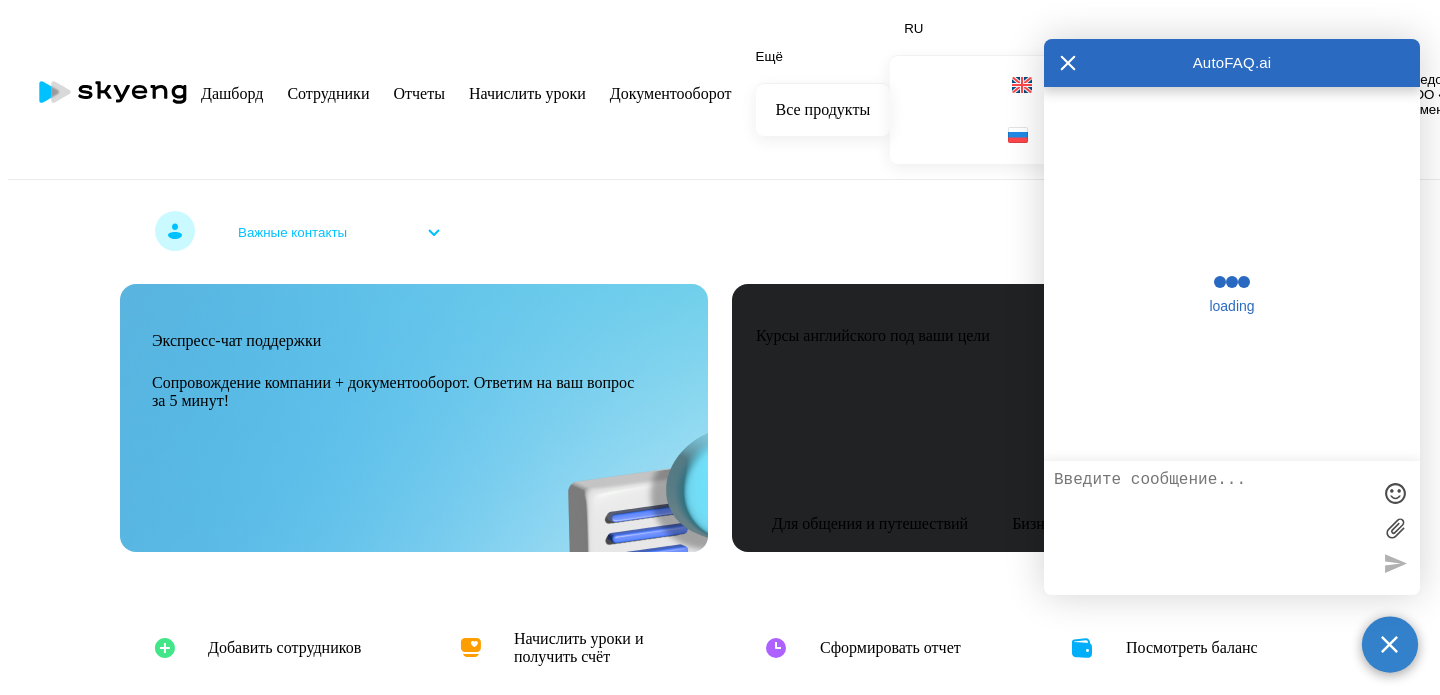 scroll, scrollTop: 0, scrollLeft: 0, axis: both 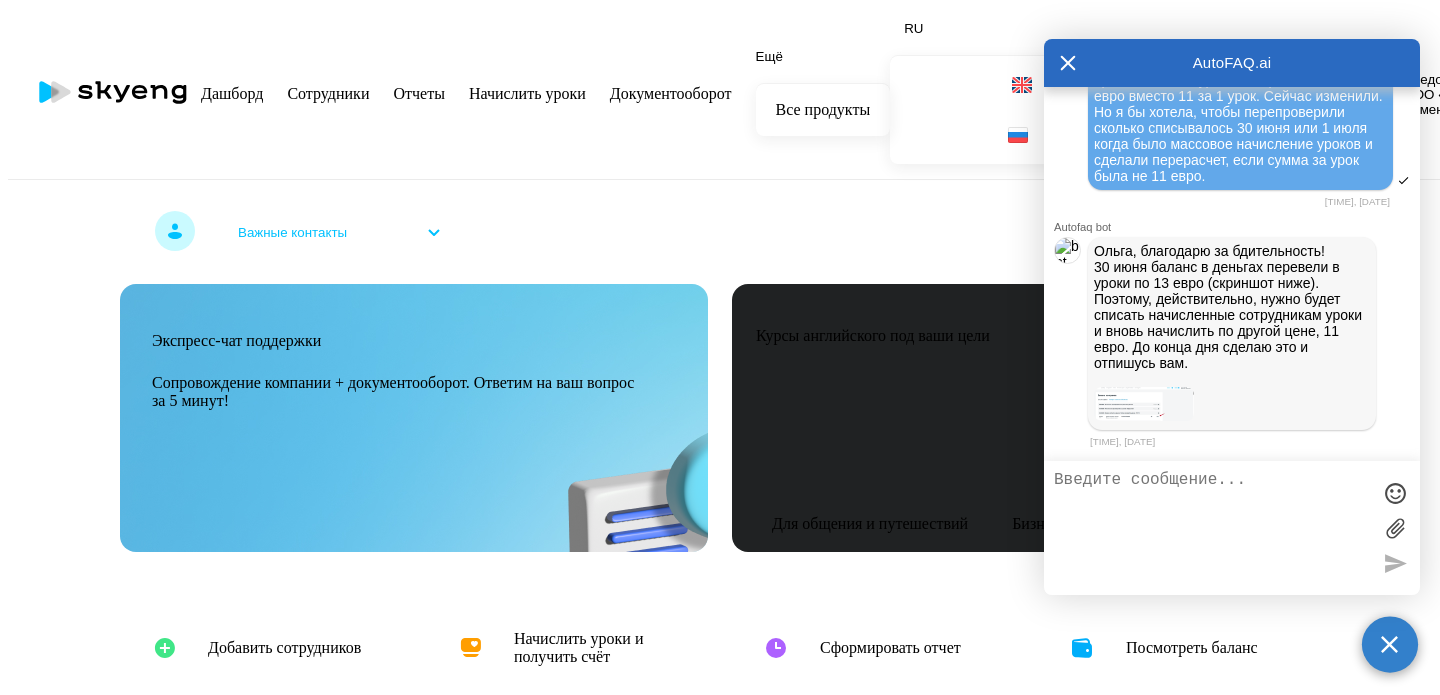 click at bounding box center [1212, 528] 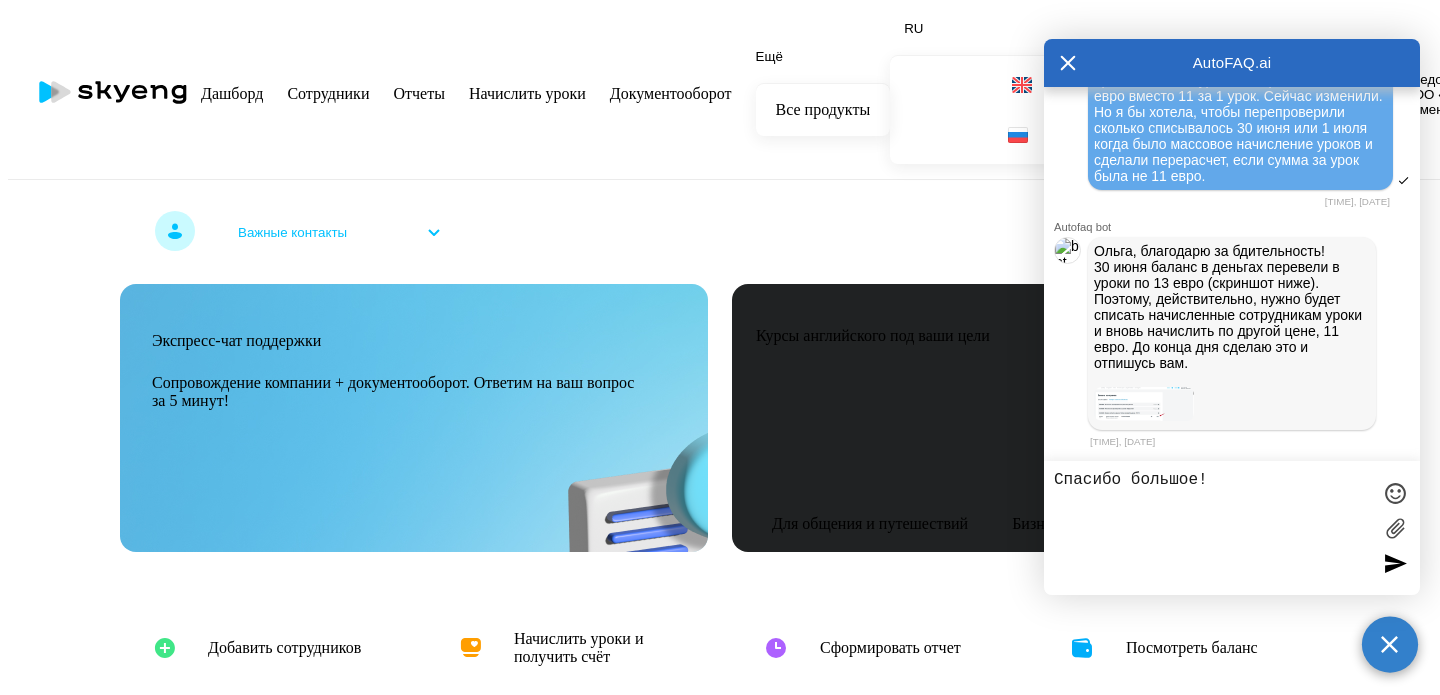 type 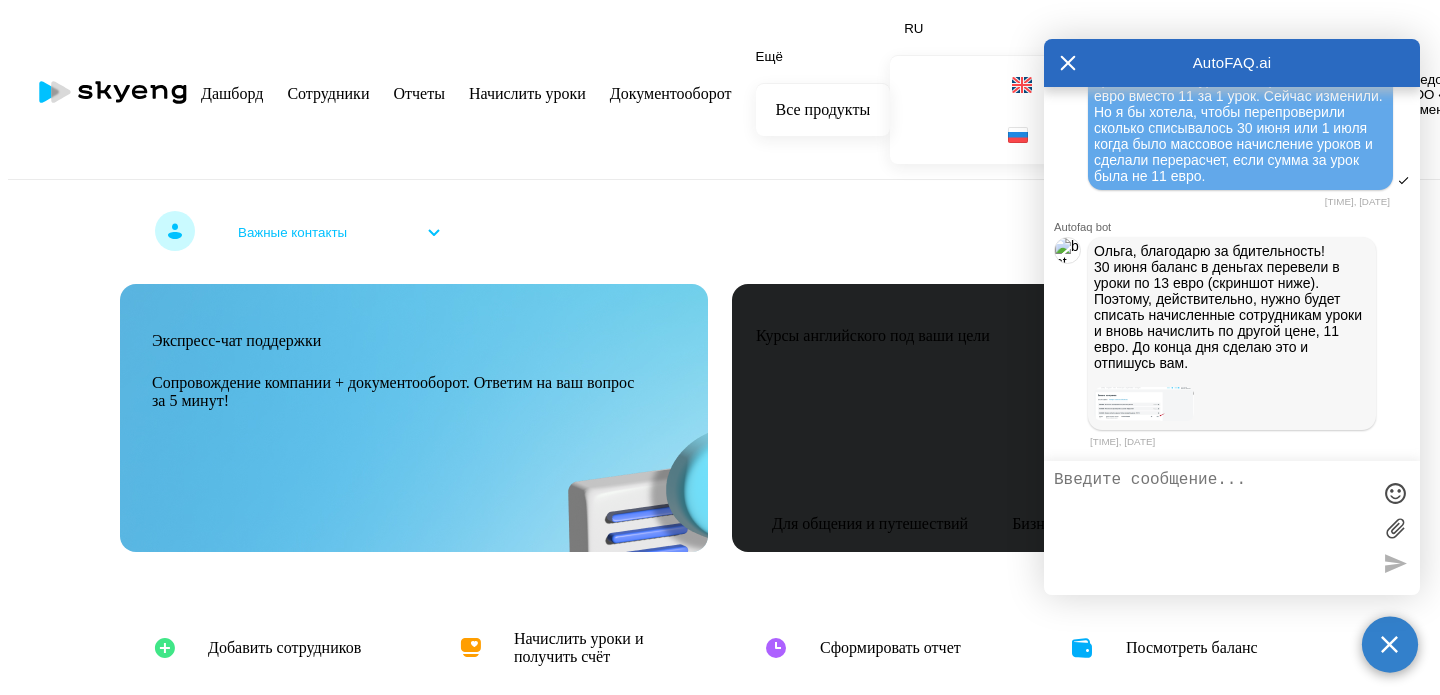 scroll, scrollTop: 1681, scrollLeft: 0, axis: vertical 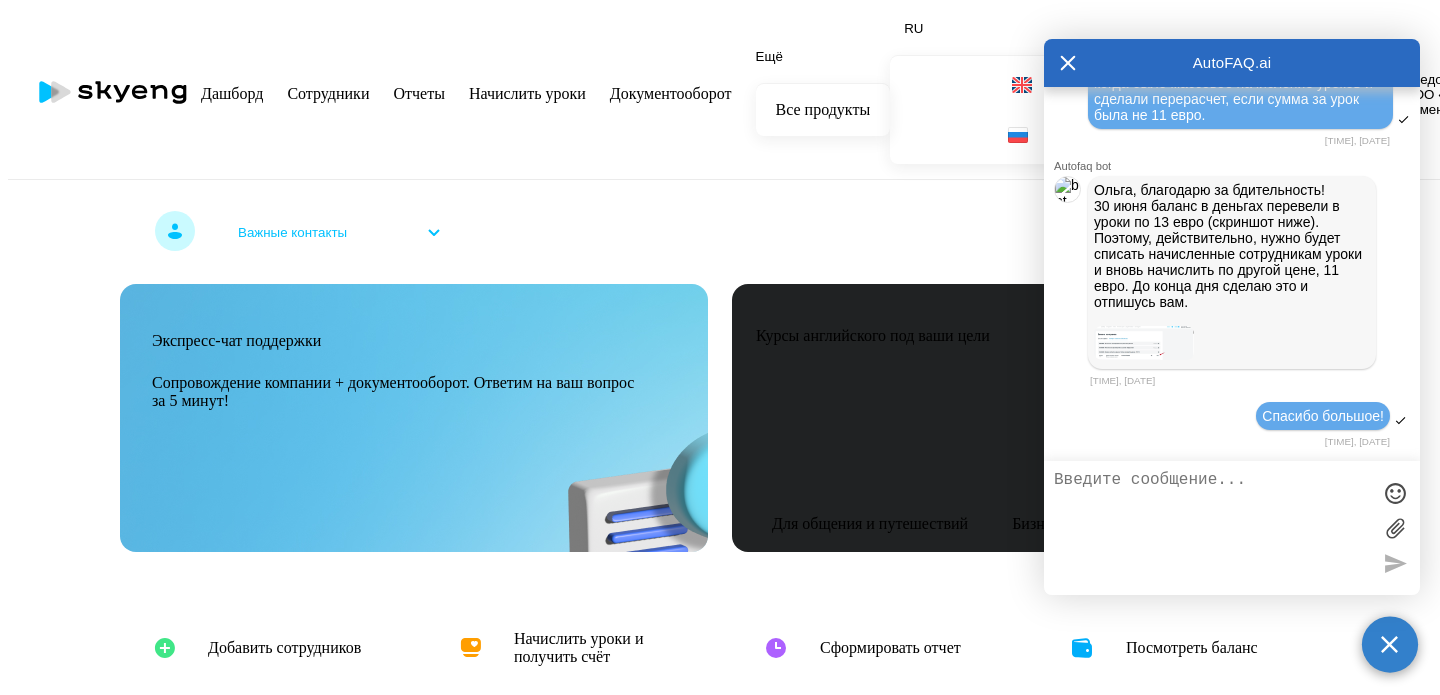 click at bounding box center [1144, 343] 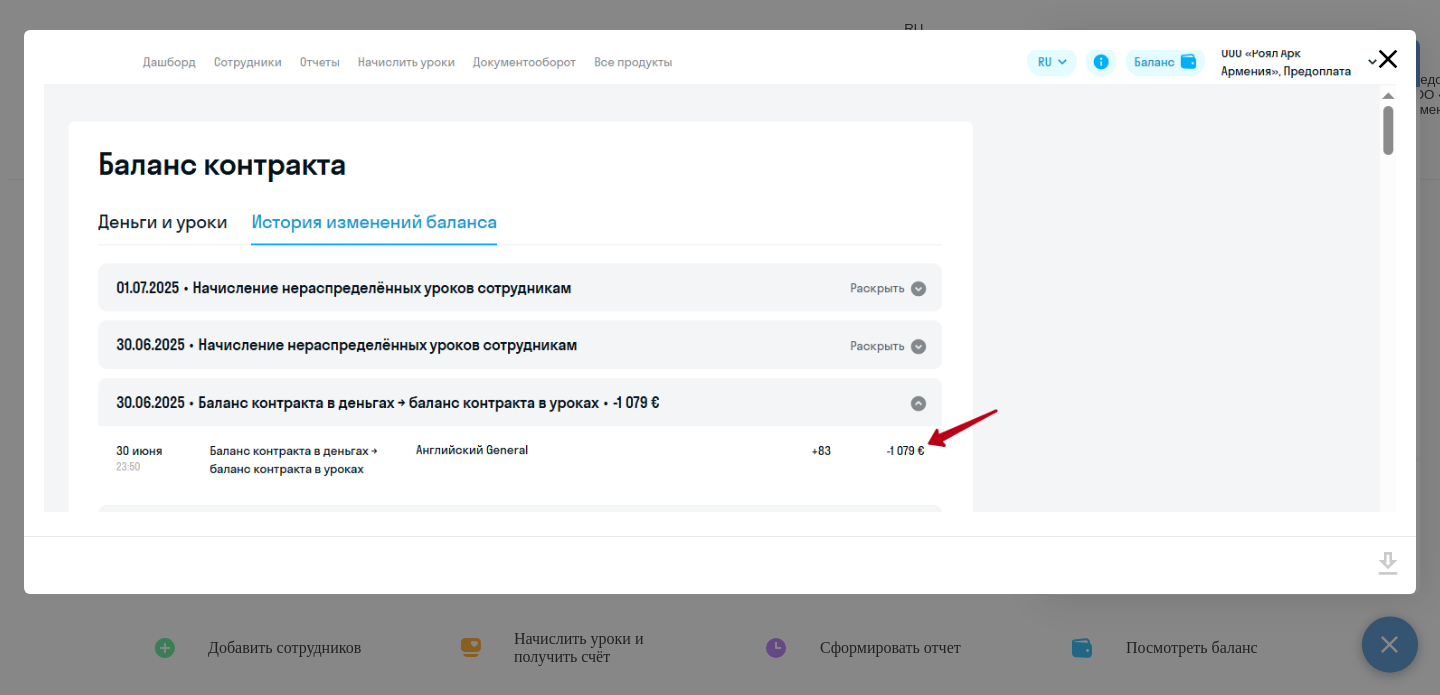 click at bounding box center [1388, 60] 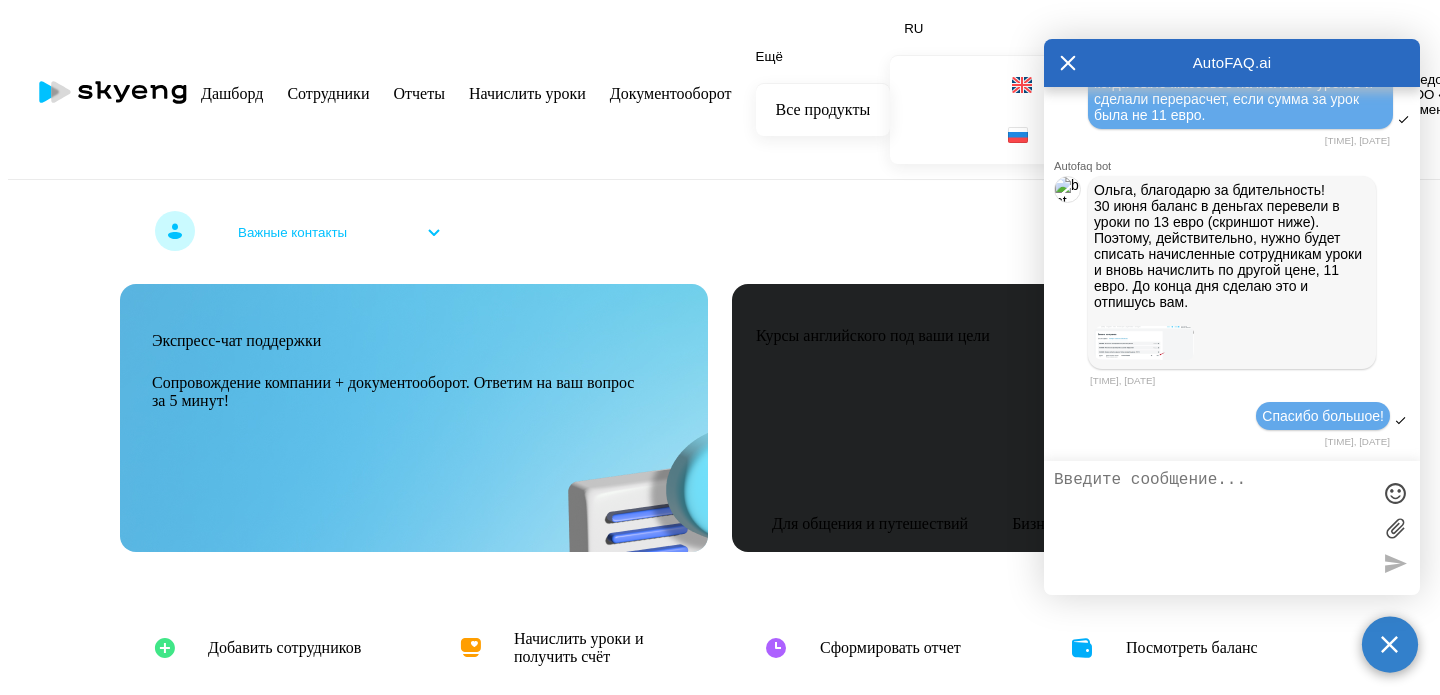 click at bounding box center (1068, 63) 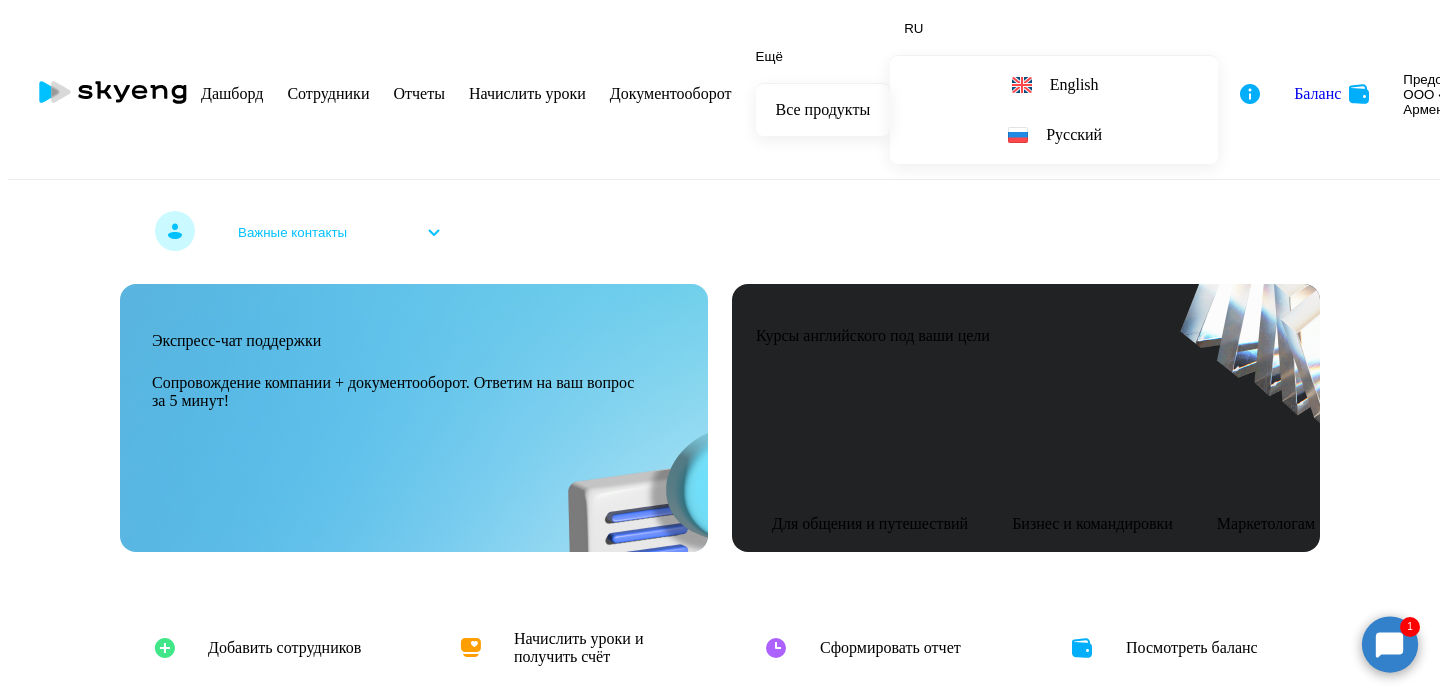 scroll, scrollTop: 99, scrollLeft: 0, axis: vertical 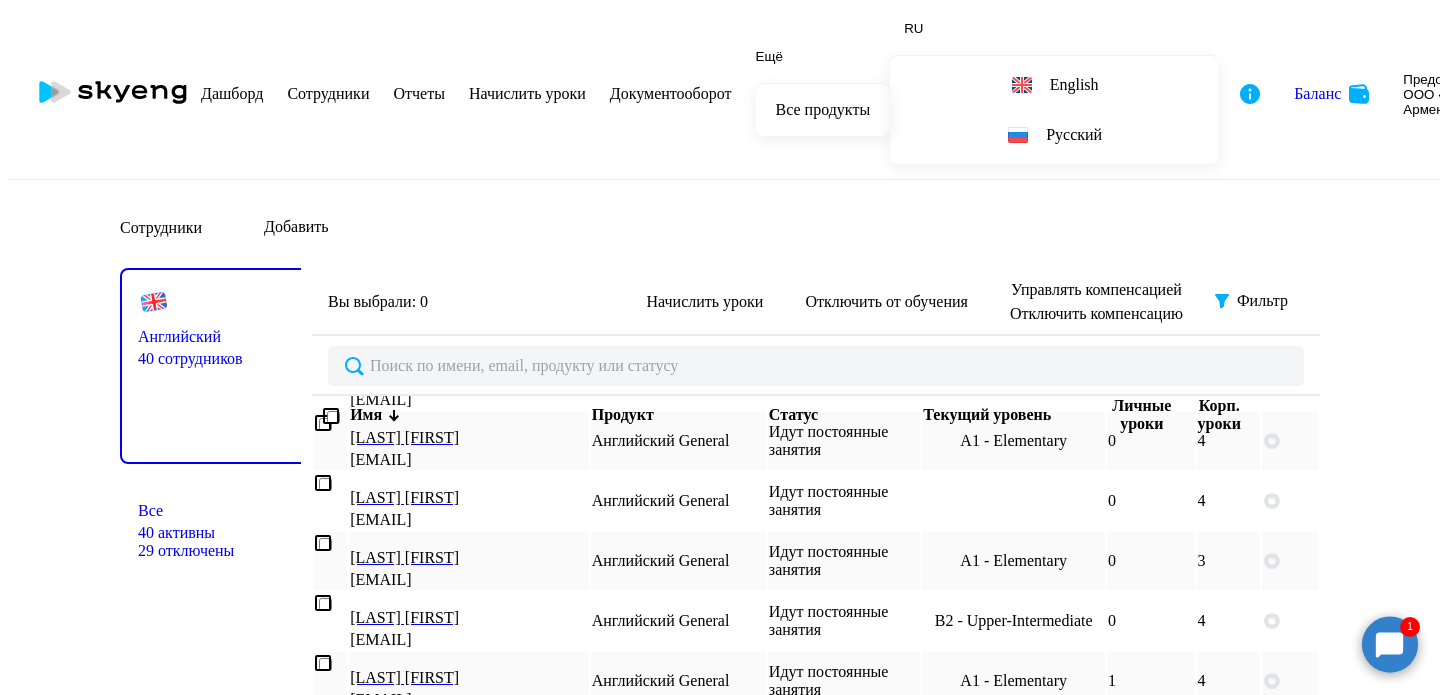 click on "Отчеты" at bounding box center (418, 93) 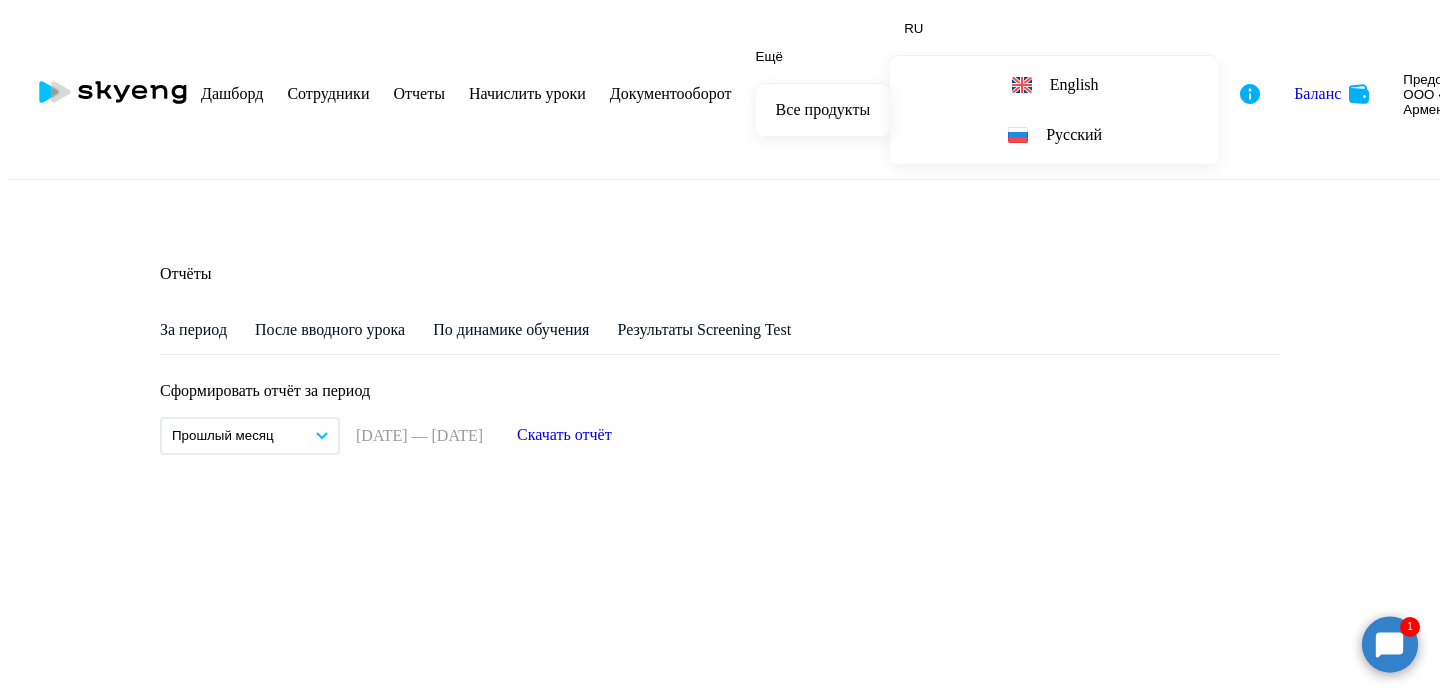 click on "Сотрудники" at bounding box center [328, 93] 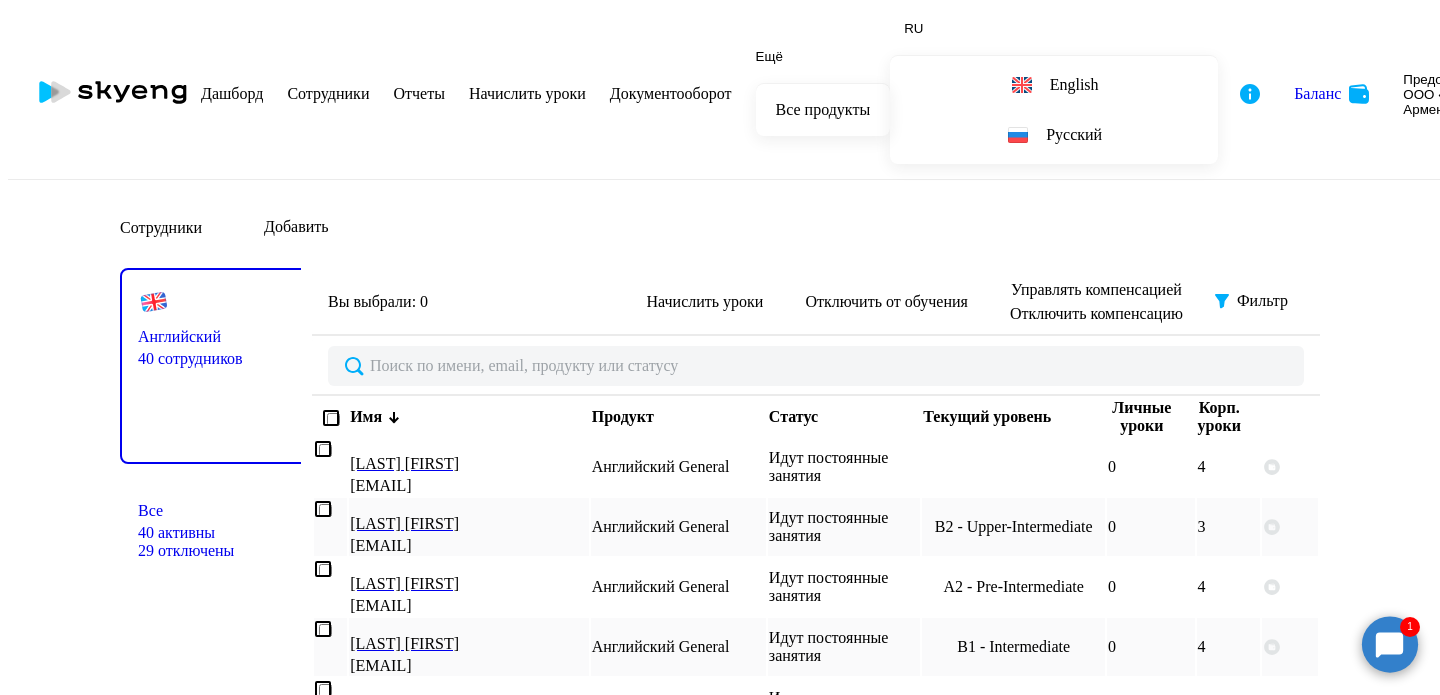 click on "Дашборд" at bounding box center [232, 93] 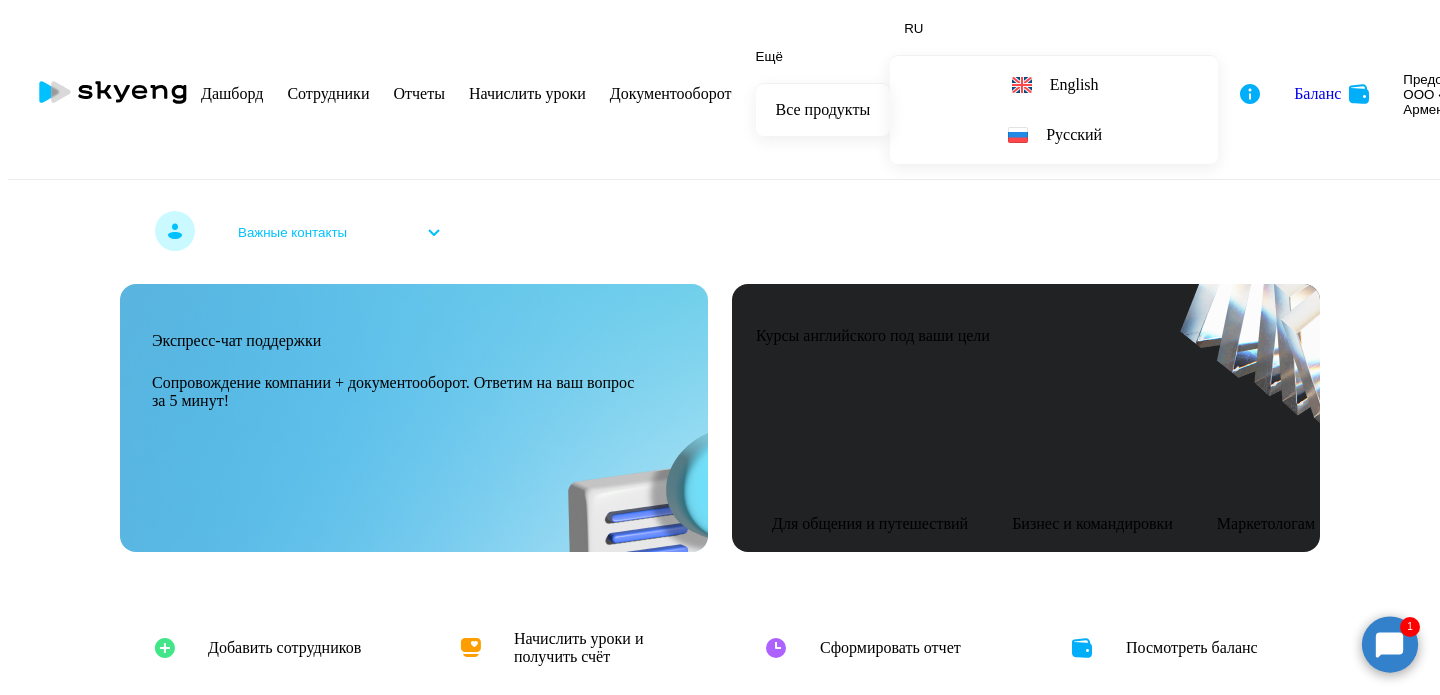click on "Ещё" at bounding box center [769, 56] 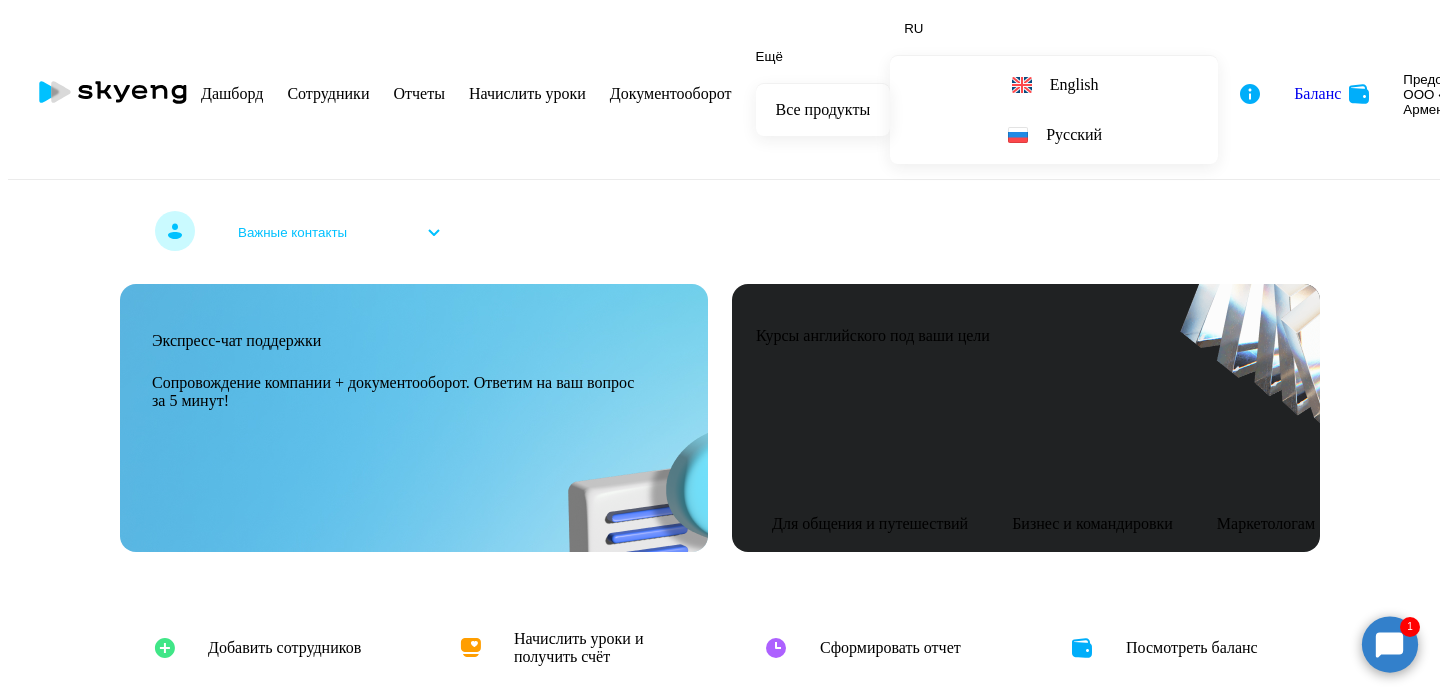 click on "Ещё" at bounding box center [769, 56] 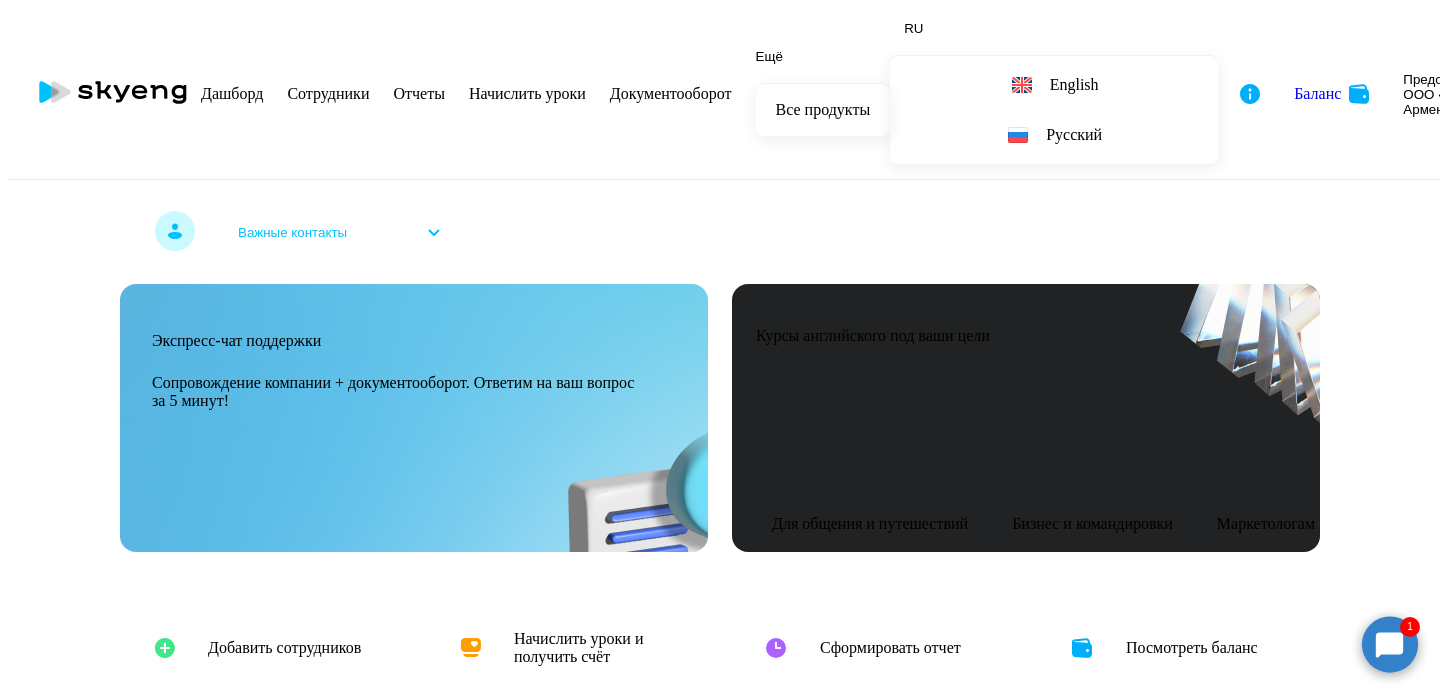 click on "Баланс" at bounding box center (1317, 94) 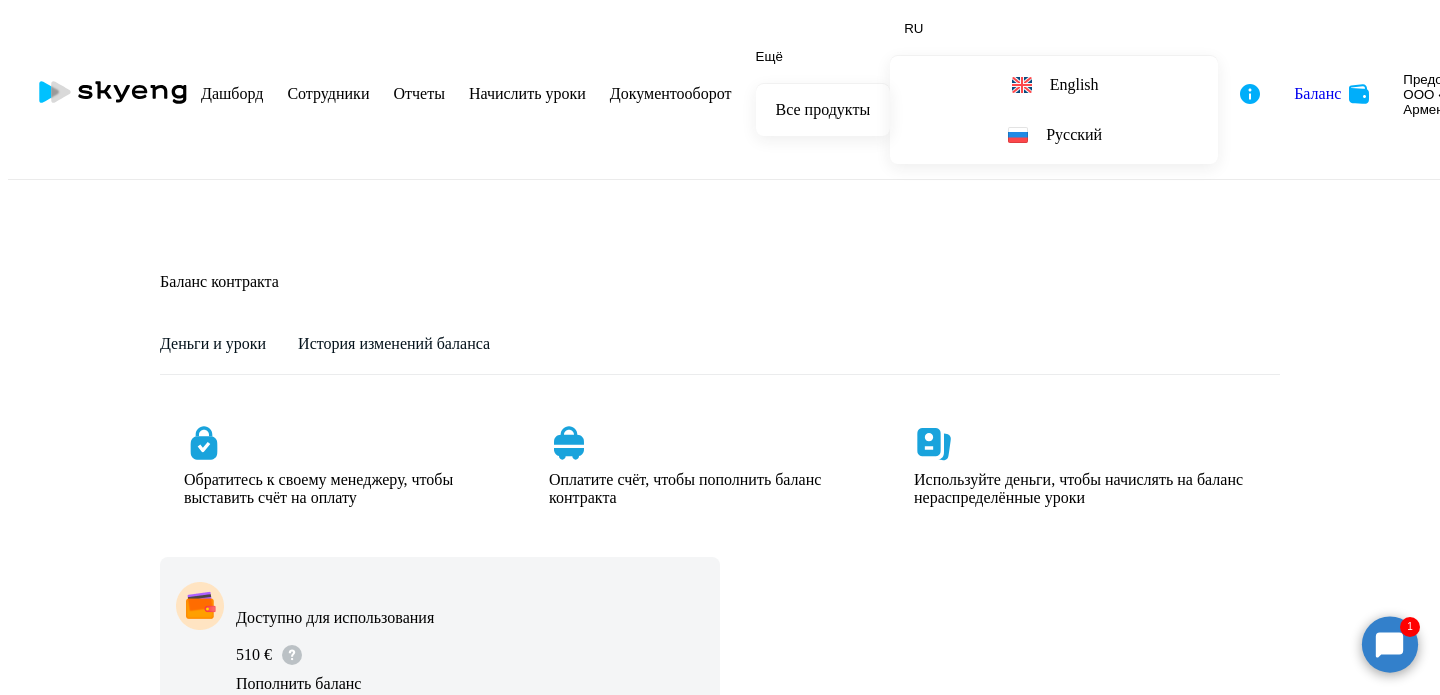 click on "История изменений баланса" at bounding box center [213, 344] 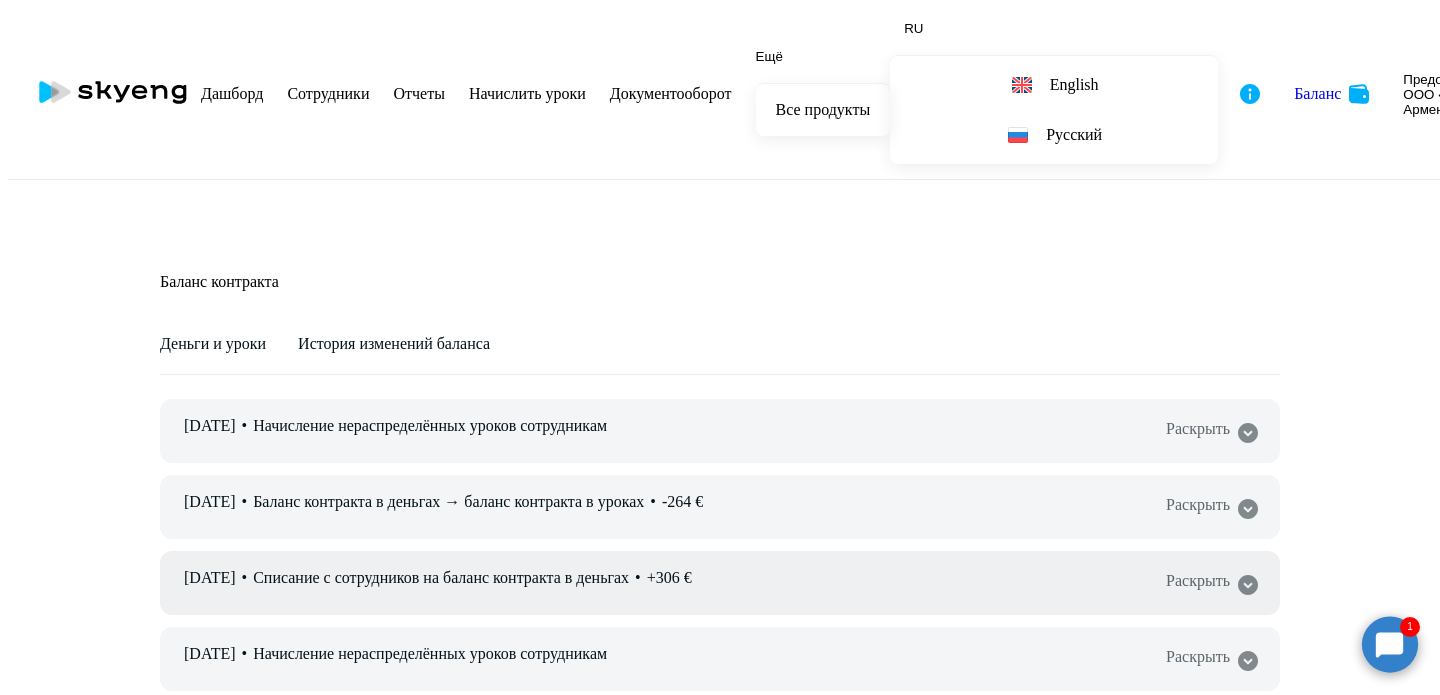 scroll, scrollTop: 63, scrollLeft: 0, axis: vertical 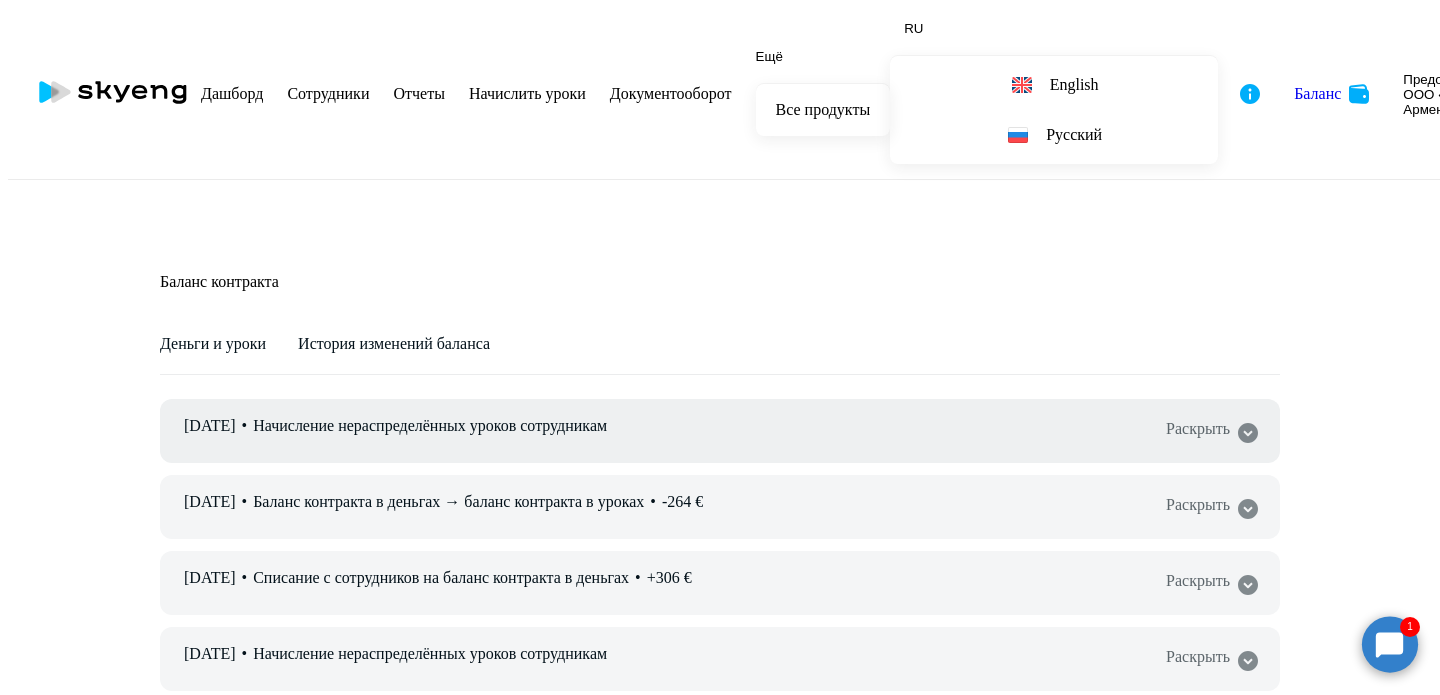 click on "Начисление нераспределённых уроков сотрудникам" at bounding box center [430, 425] 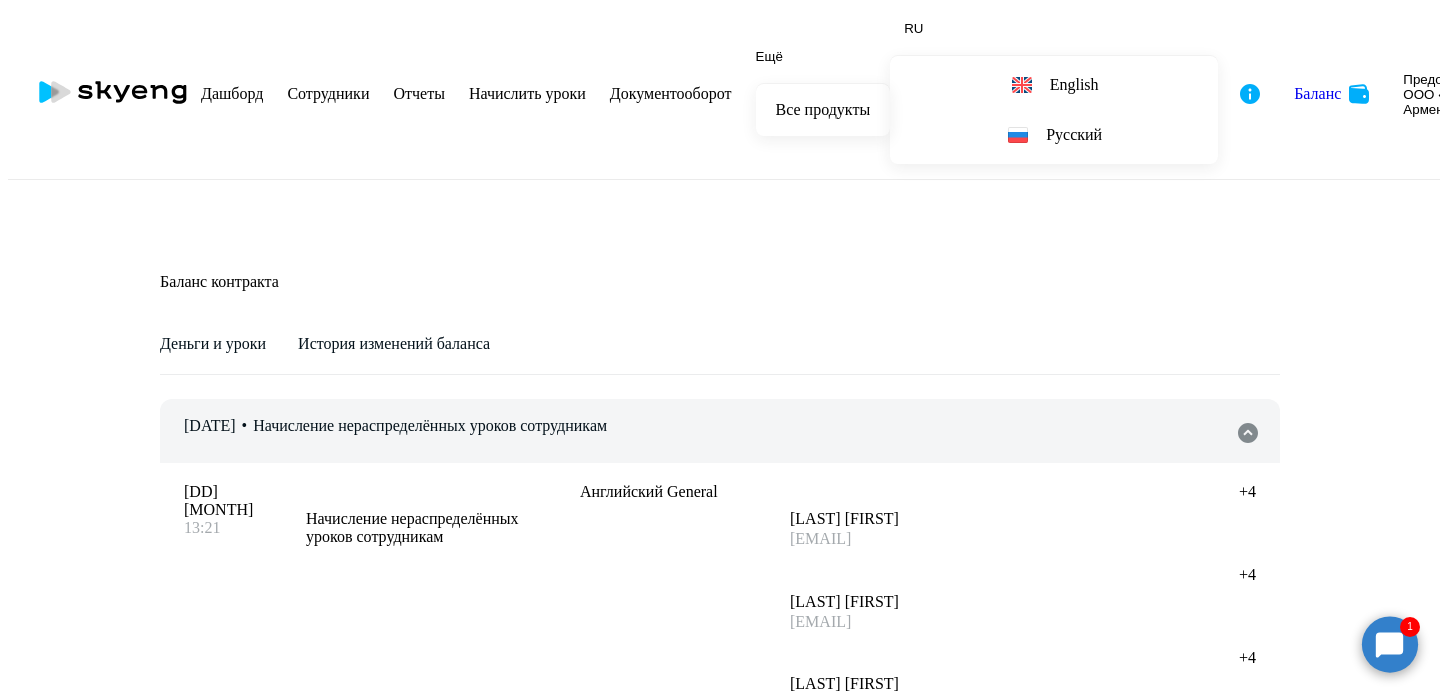 scroll, scrollTop: 160, scrollLeft: 0, axis: vertical 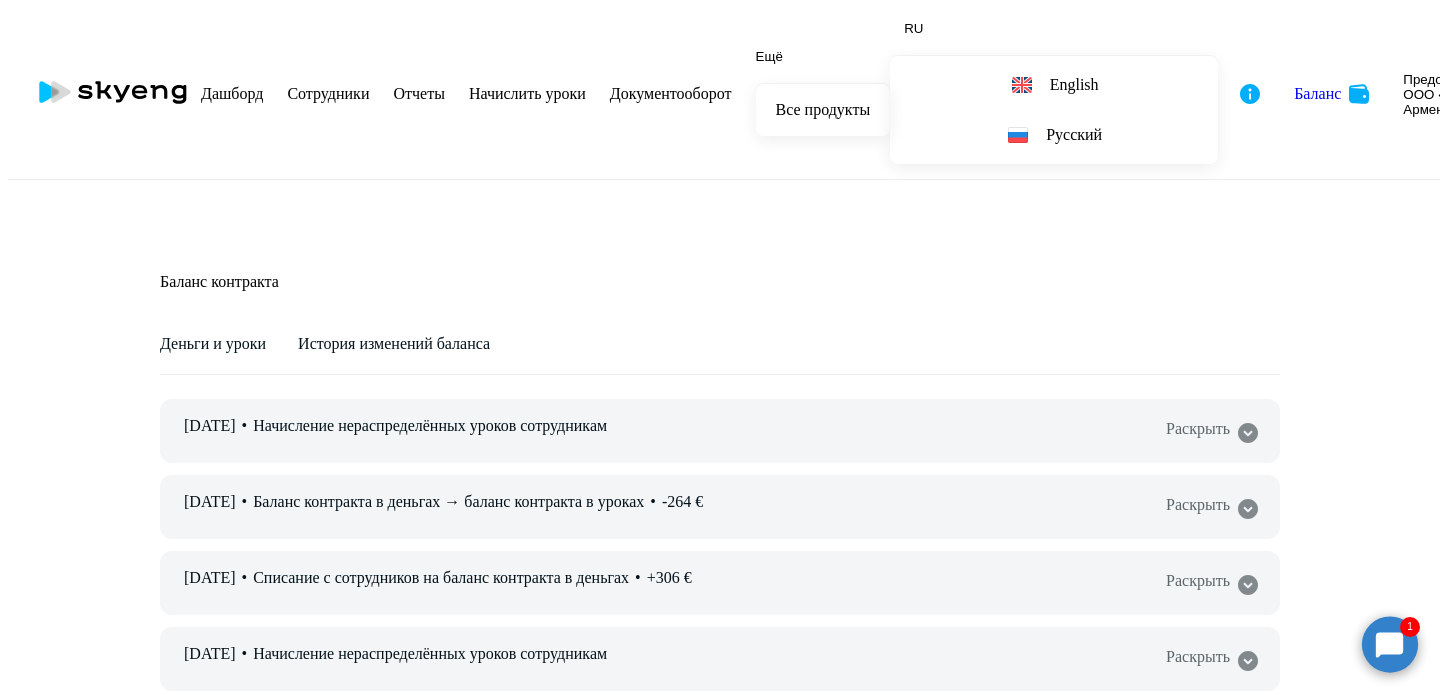 click on "Сотрудники" at bounding box center (328, 93) 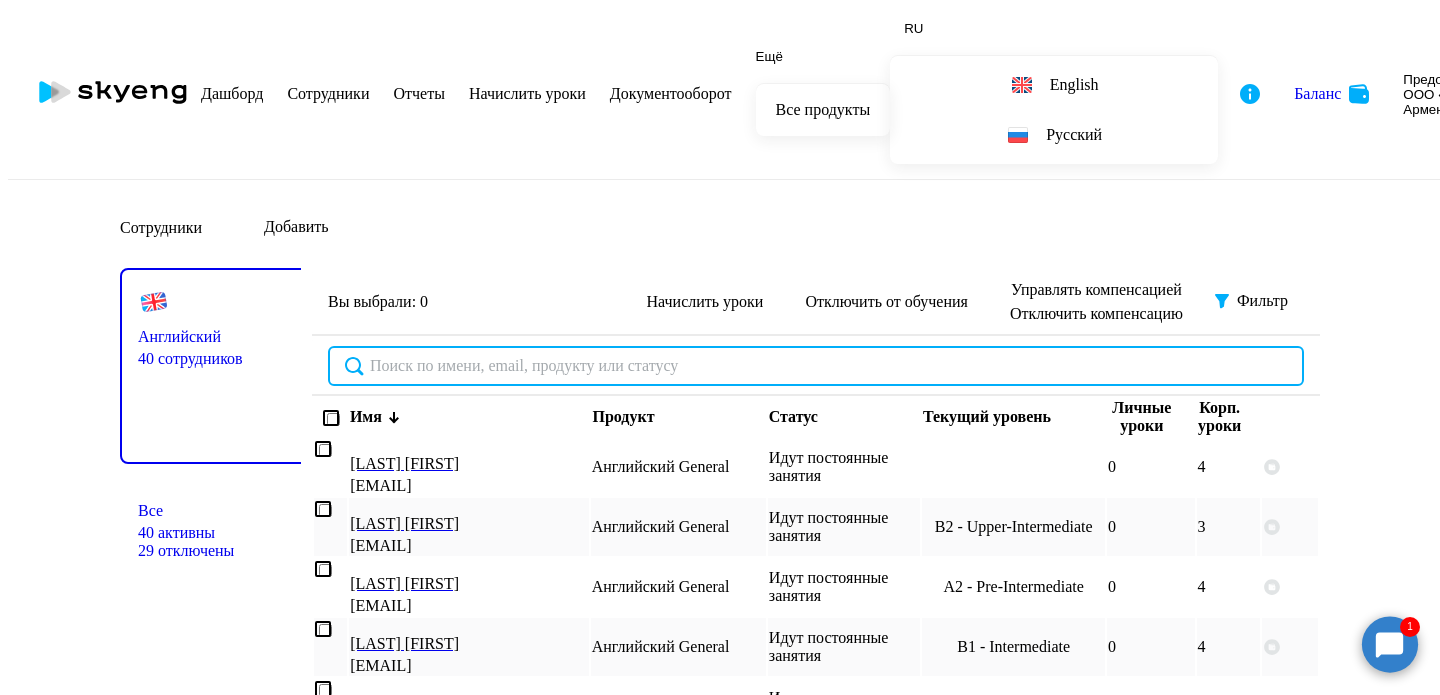 click at bounding box center [816, 366] 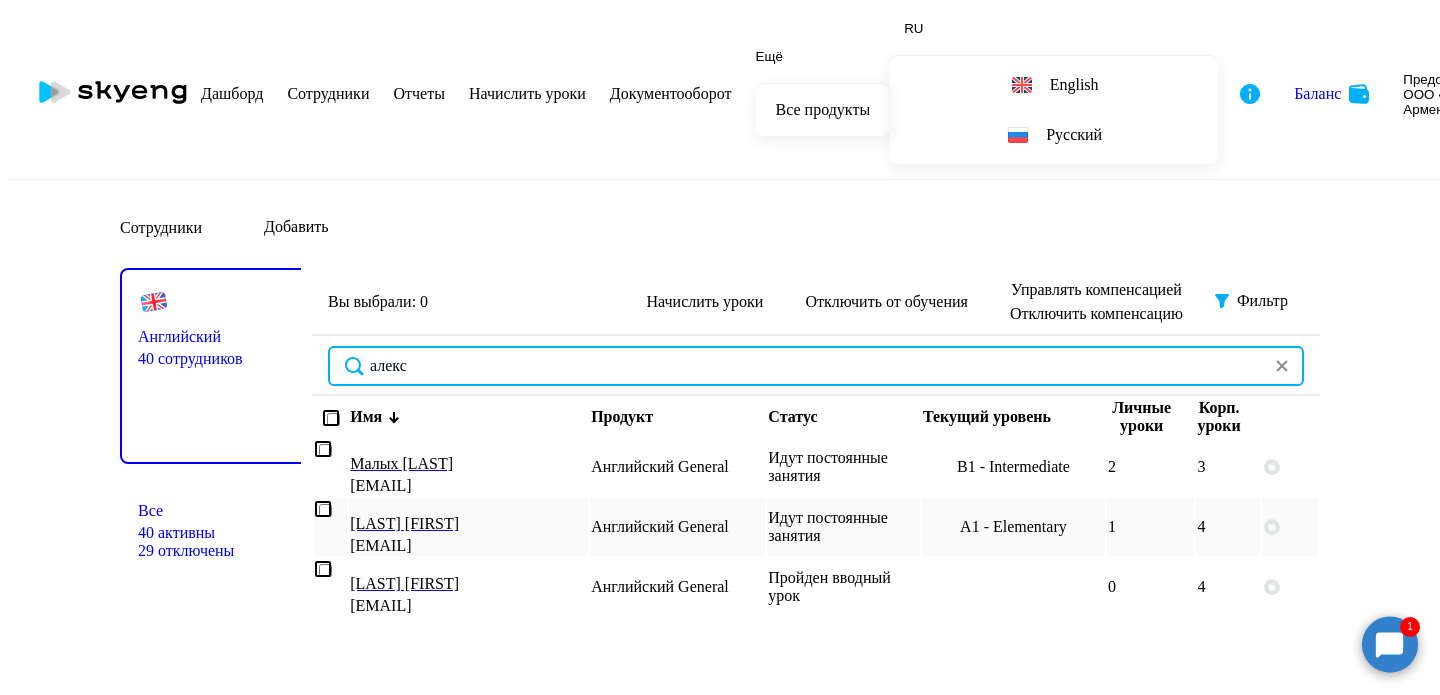 type on "алекс" 